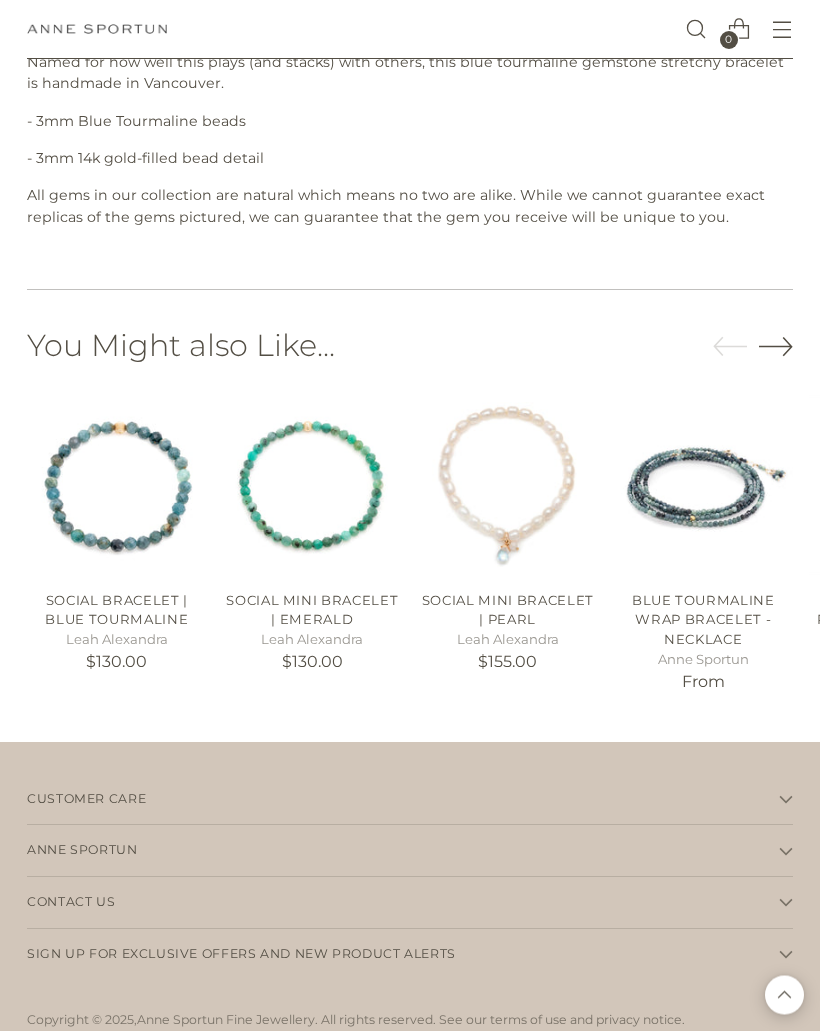scroll, scrollTop: 1793, scrollLeft: 0, axis: vertical 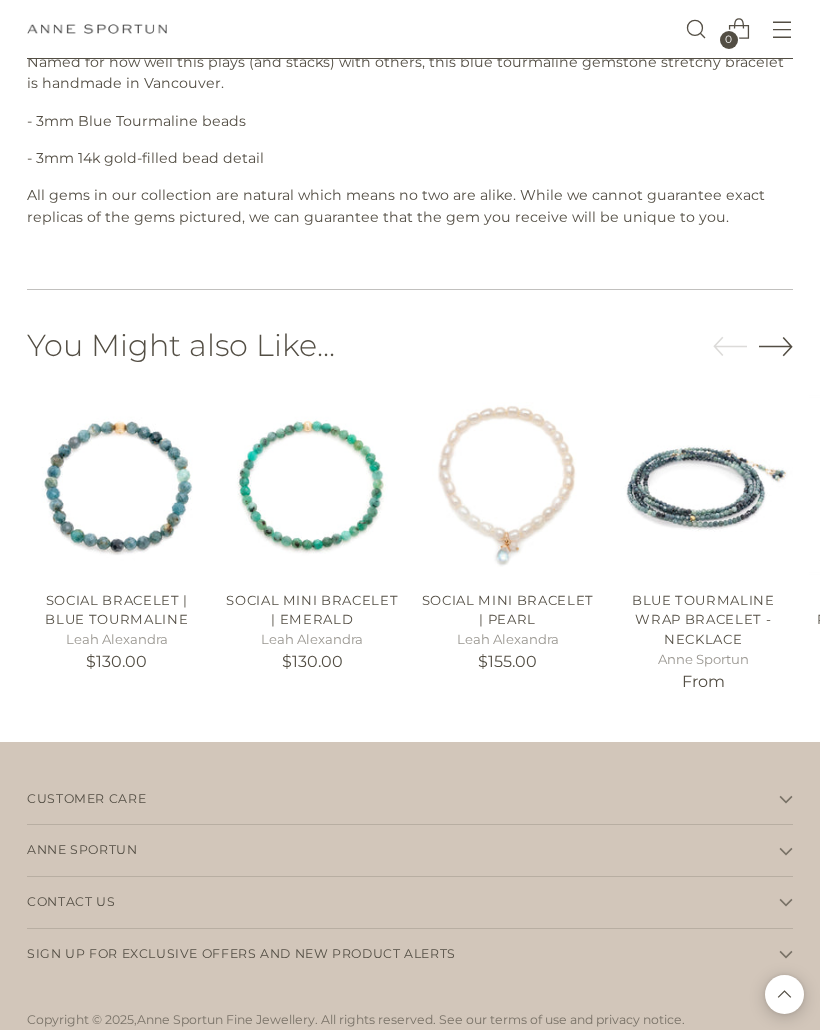 click at bounding box center (704, 486) 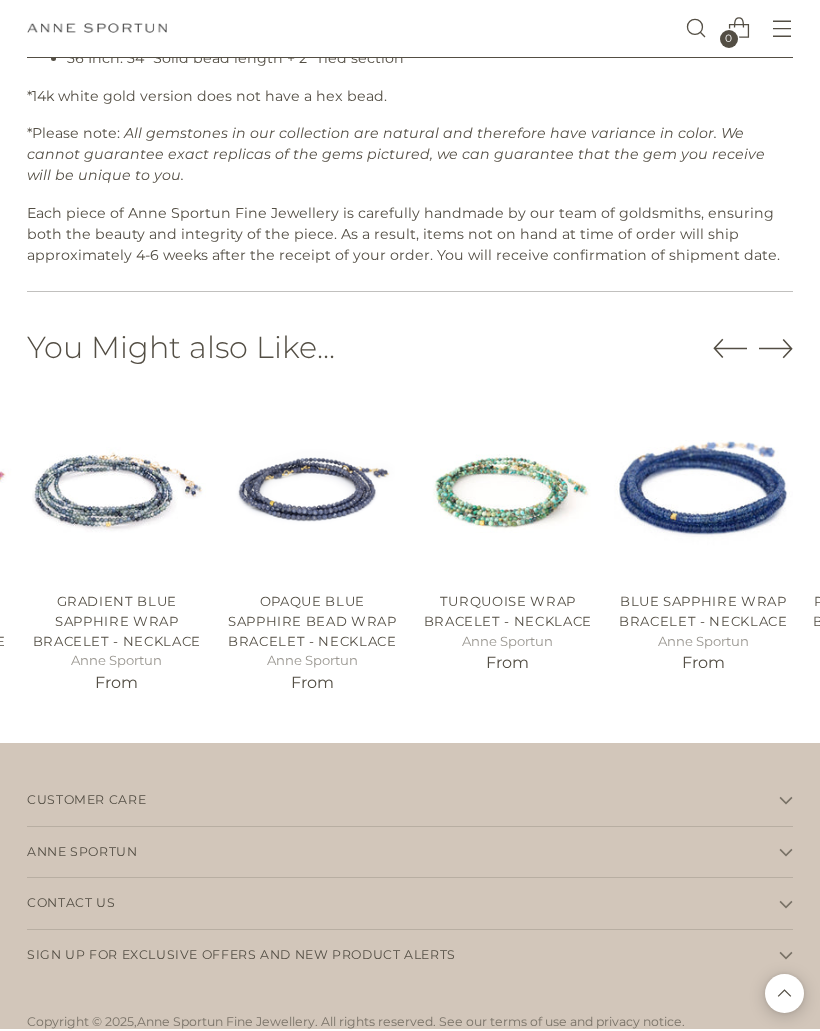 scroll, scrollTop: 2402, scrollLeft: 0, axis: vertical 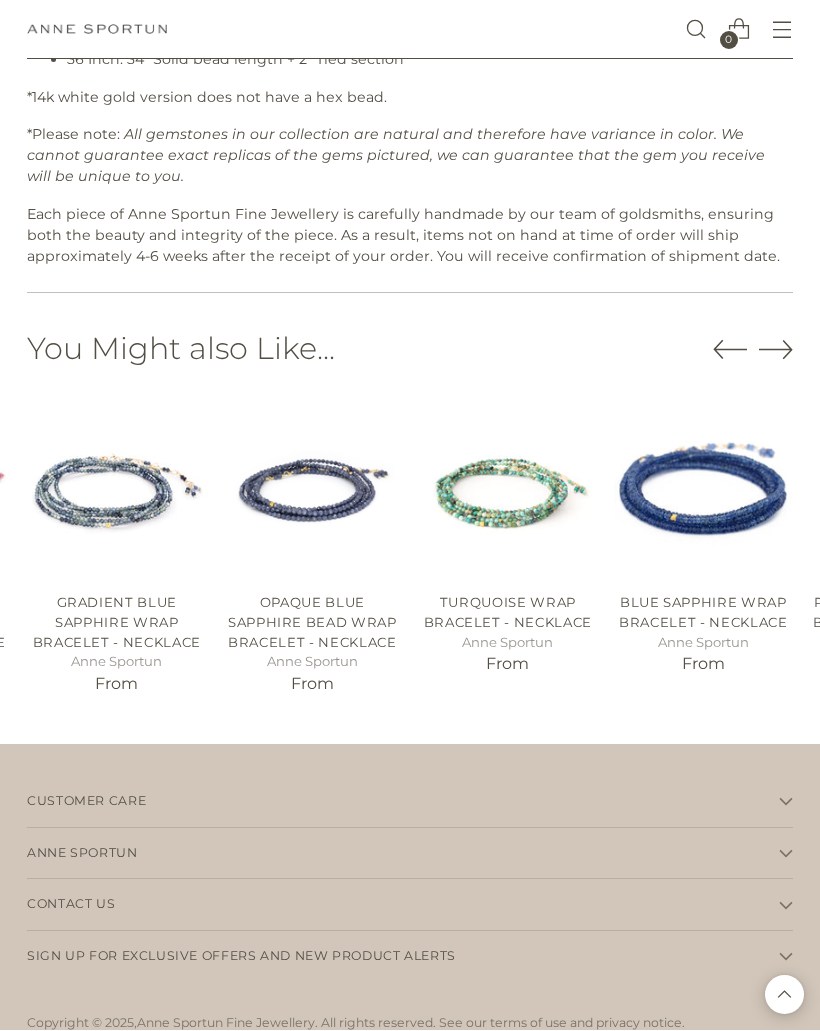 click at bounding box center [117, 489] 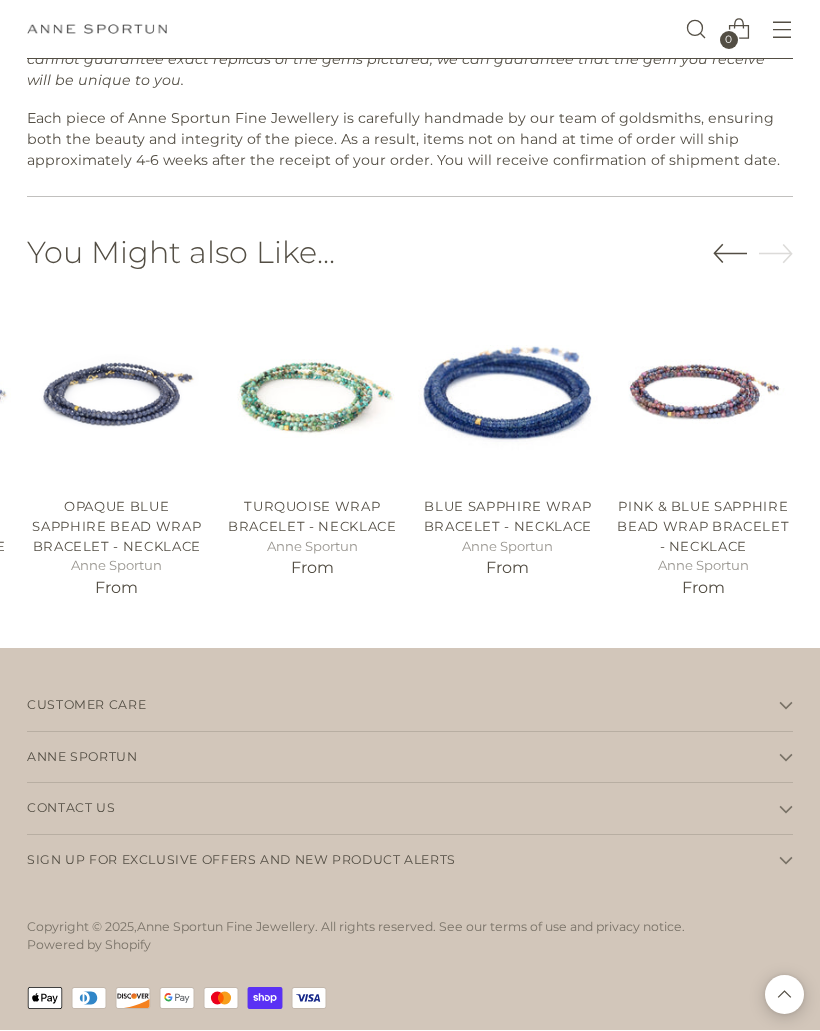 click at bounding box center (704, 393) 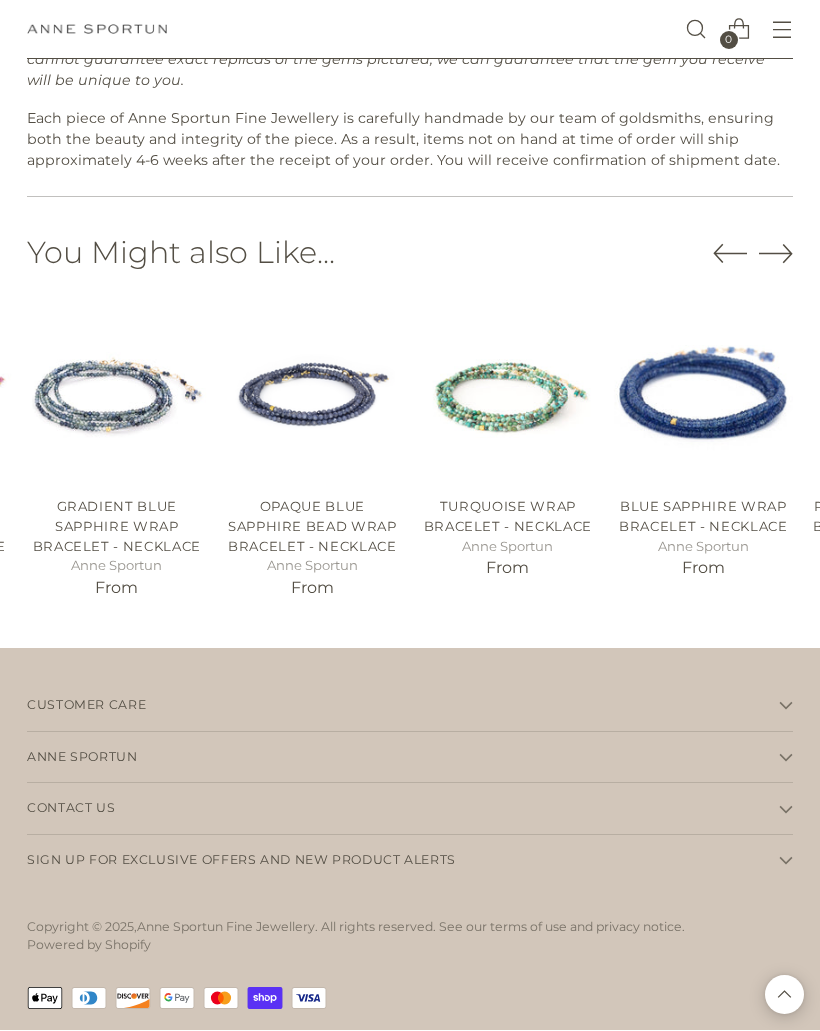 click 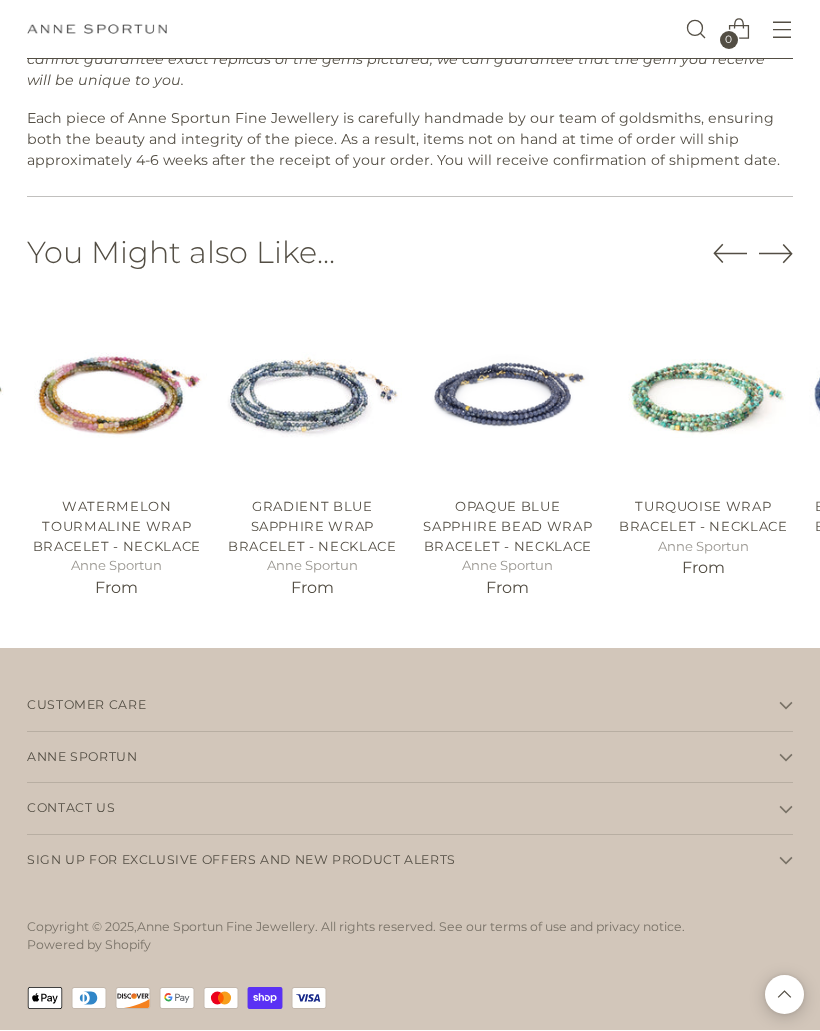 click 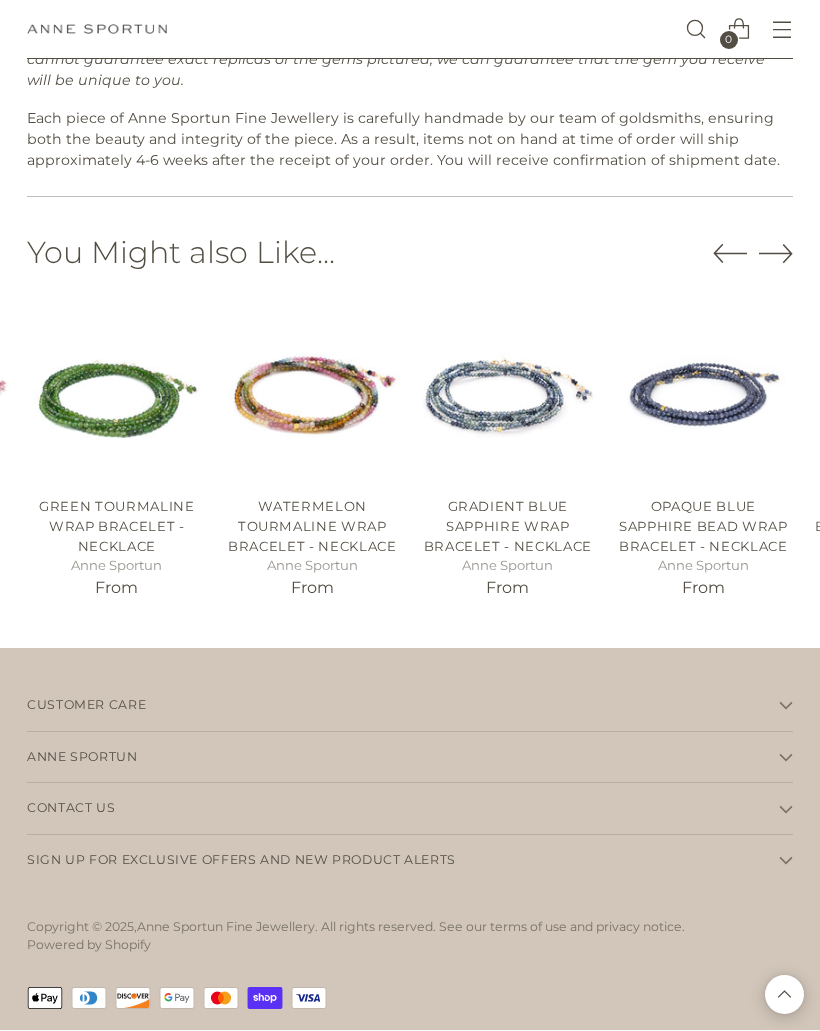 click 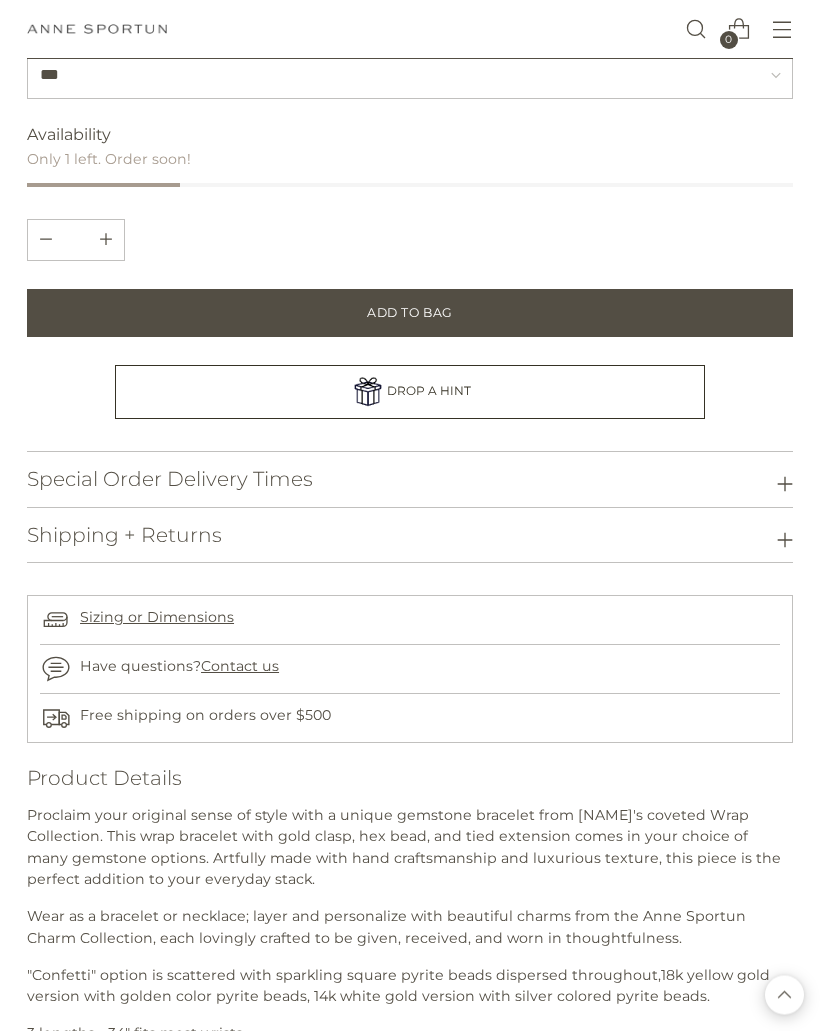 scroll, scrollTop: 1292, scrollLeft: 0, axis: vertical 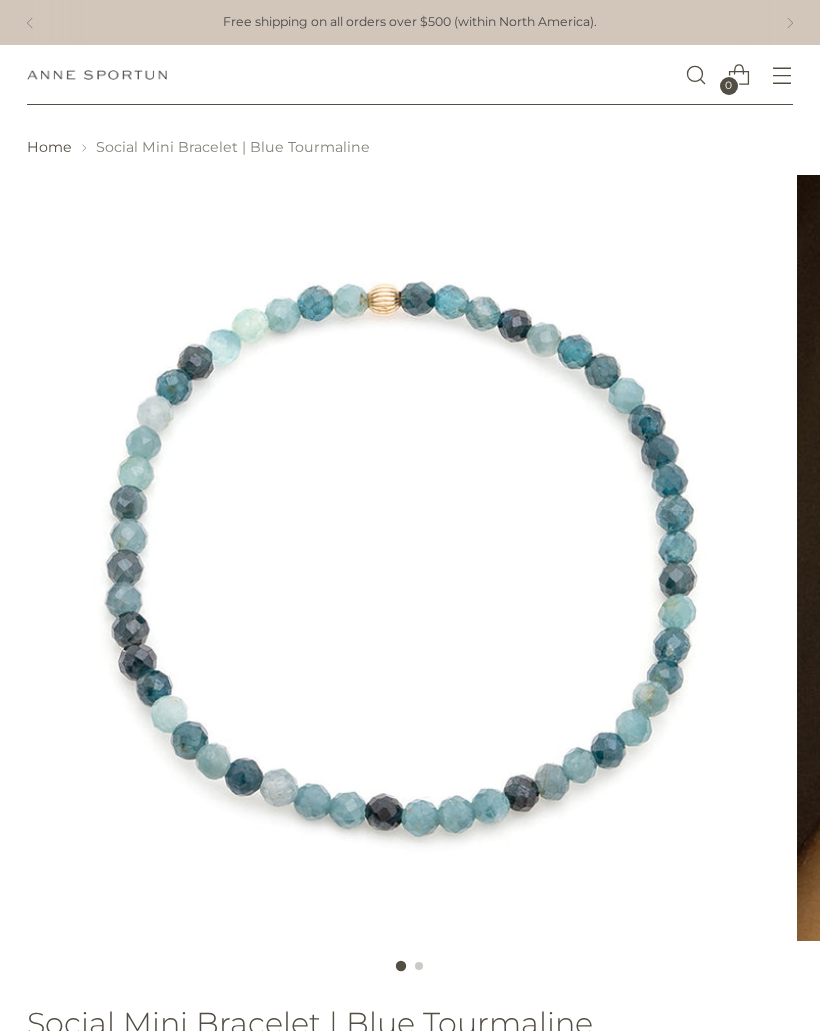 click at bounding box center [782, 75] 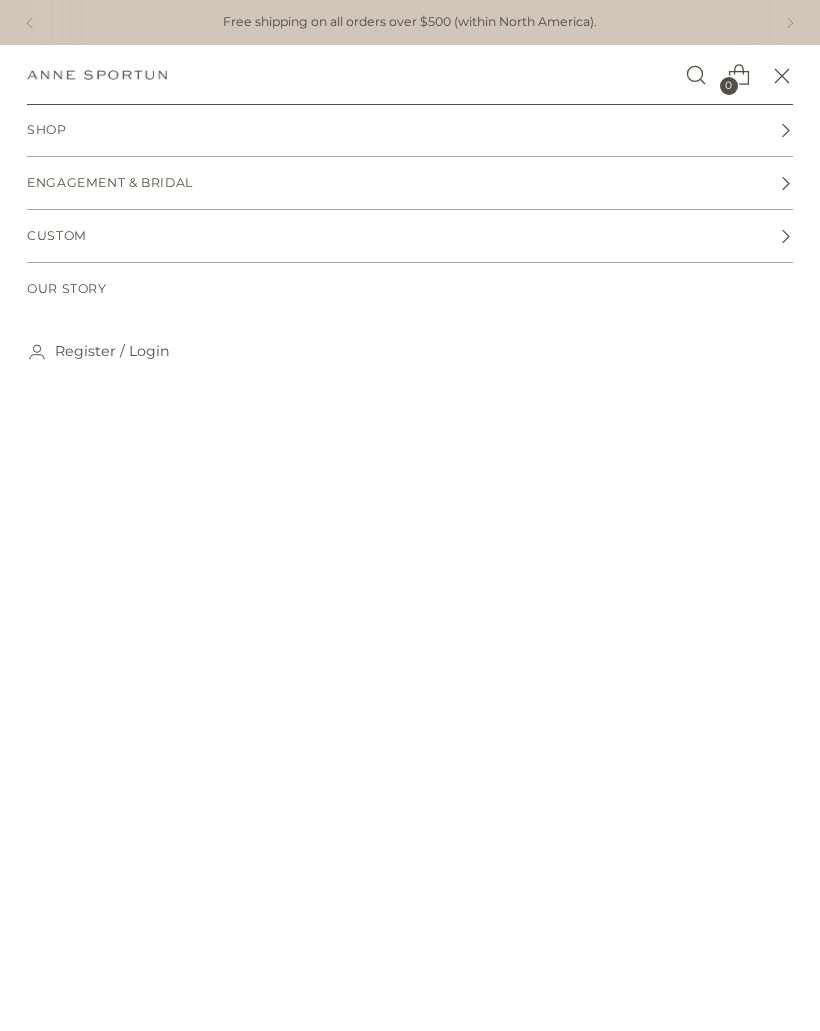 click on "Shop" at bounding box center (47, 130) 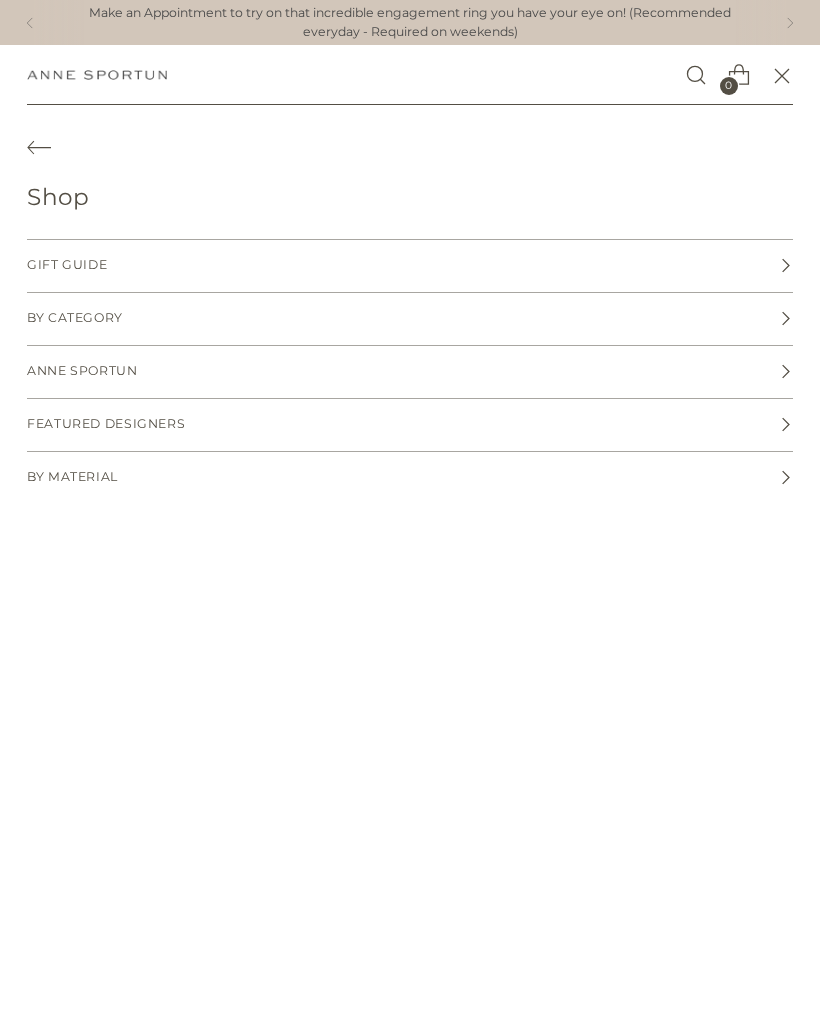 click on "By Category" at bounding box center (75, 318) 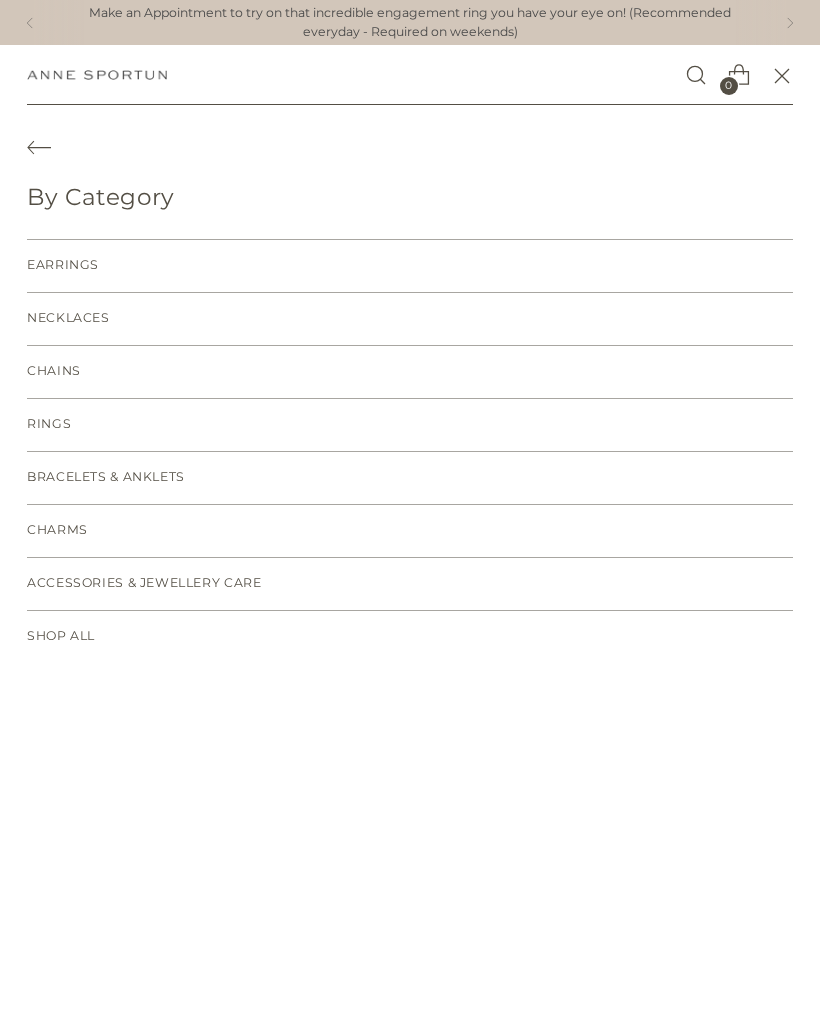 click on "Rings" at bounding box center (49, 424) 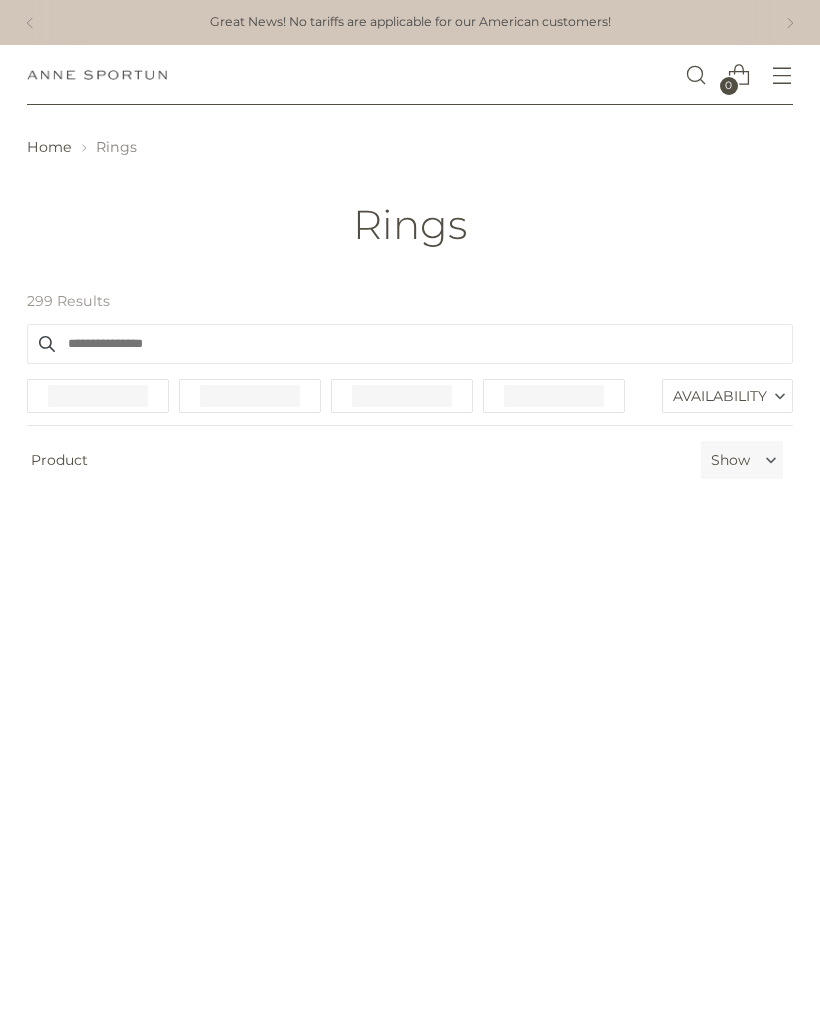 scroll, scrollTop: 0, scrollLeft: 0, axis: both 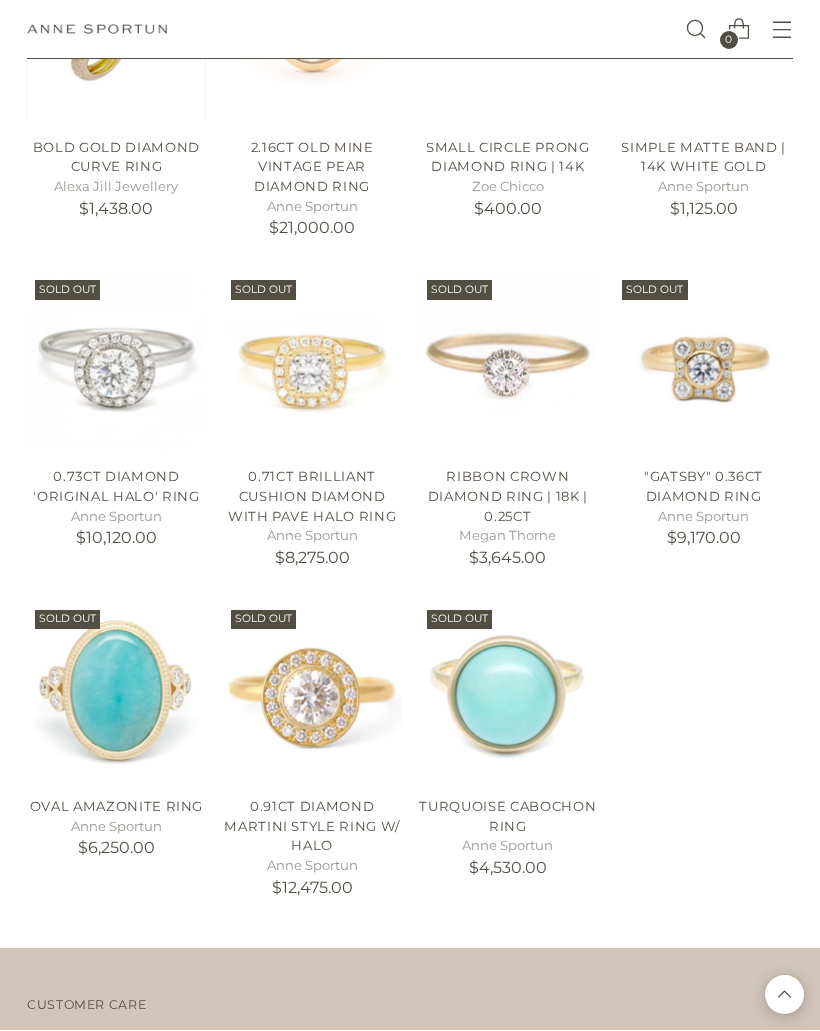 click at bounding box center (116, 692) 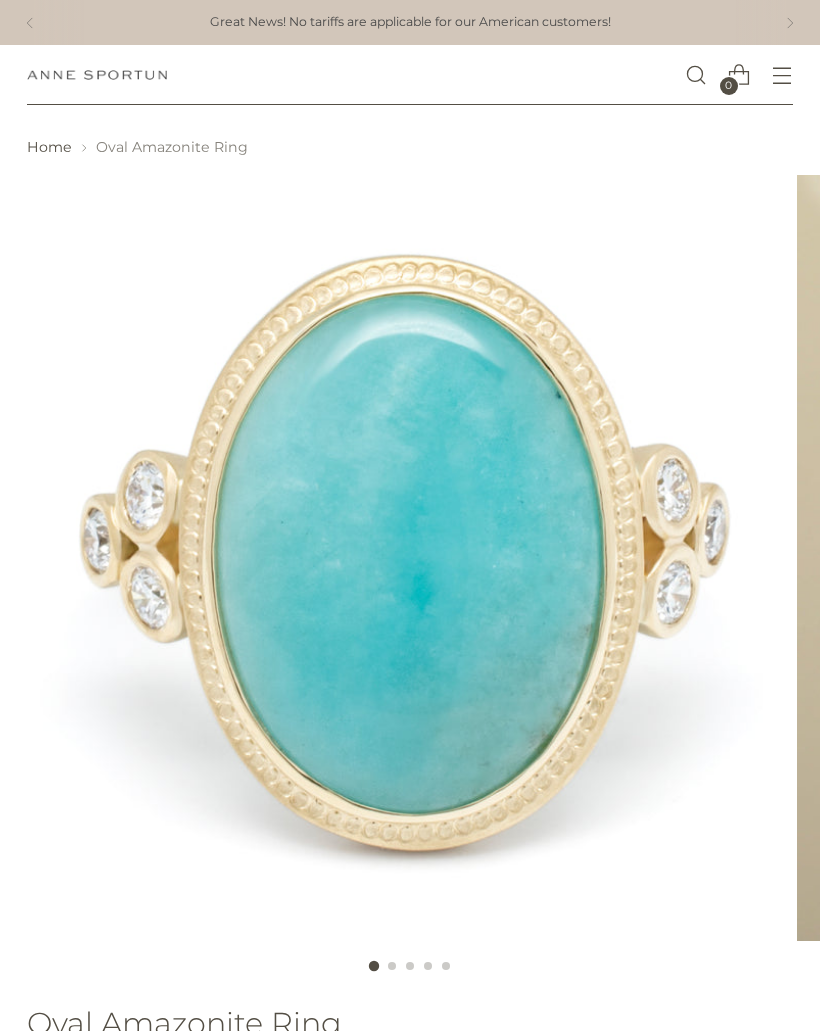 scroll, scrollTop: 0, scrollLeft: 0, axis: both 